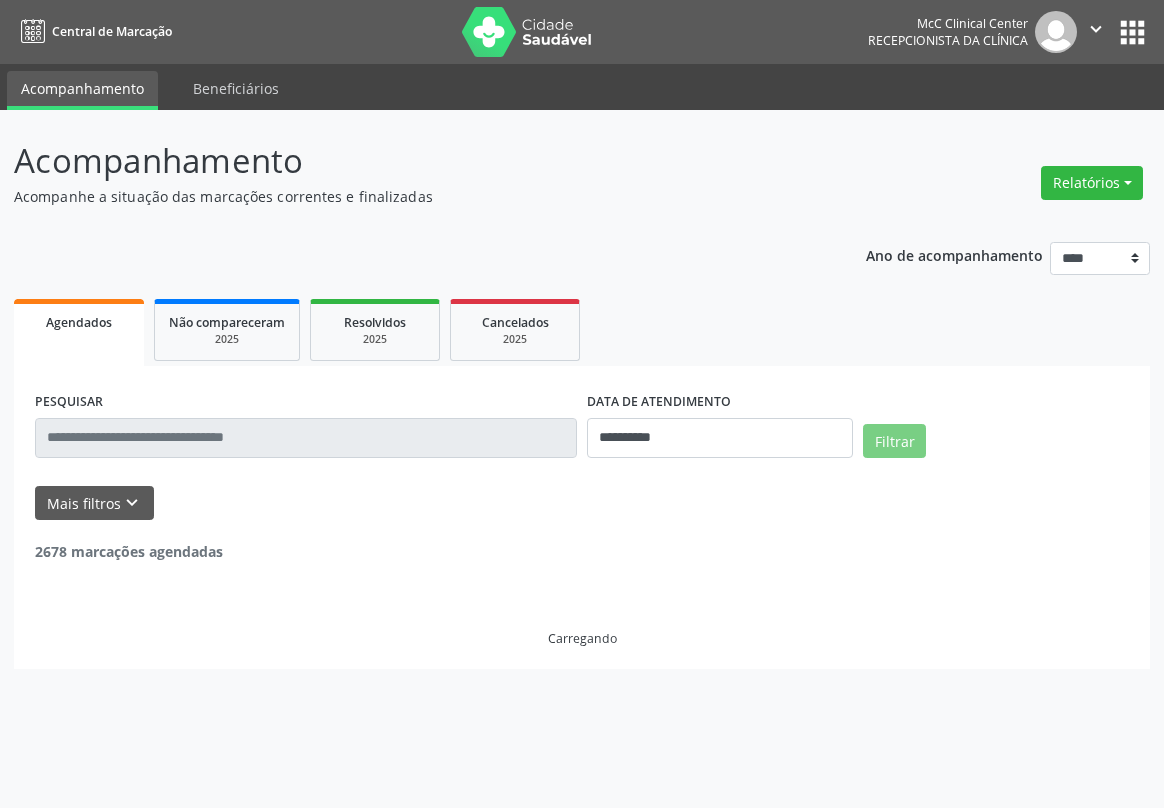 scroll, scrollTop: 0, scrollLeft: 0, axis: both 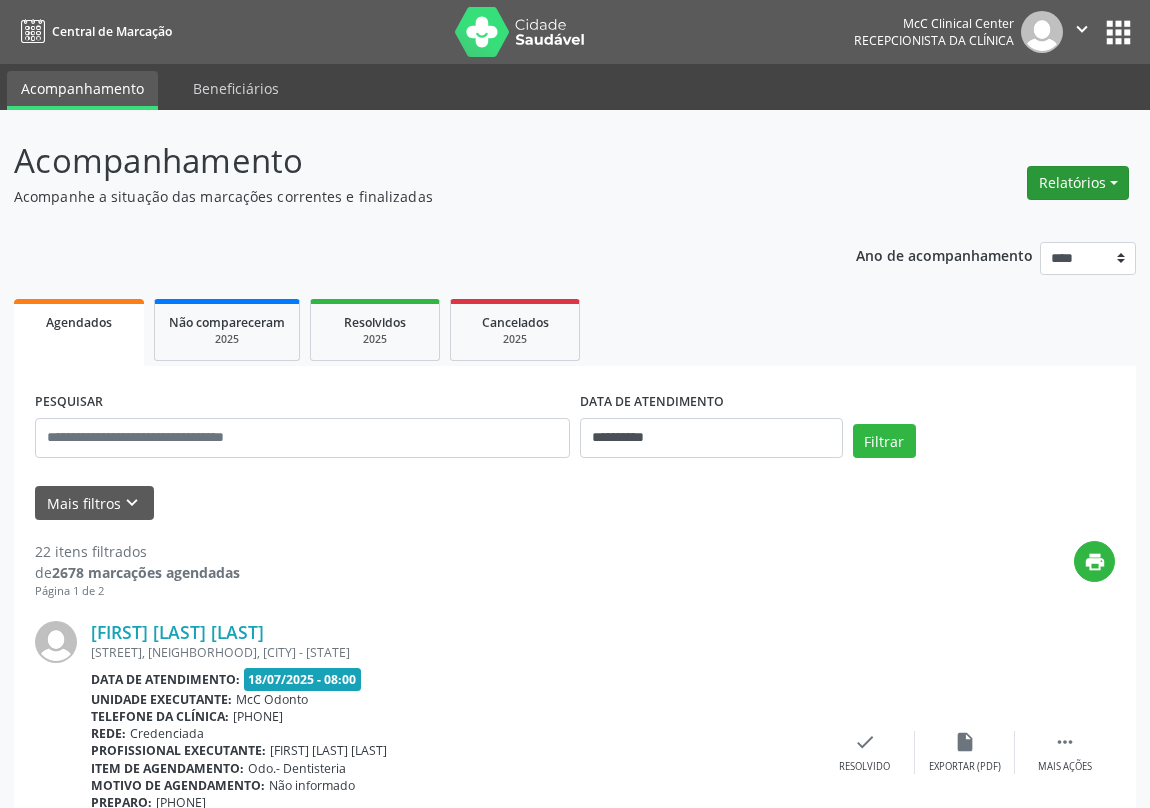 click on "Relatórios" at bounding box center (1078, 183) 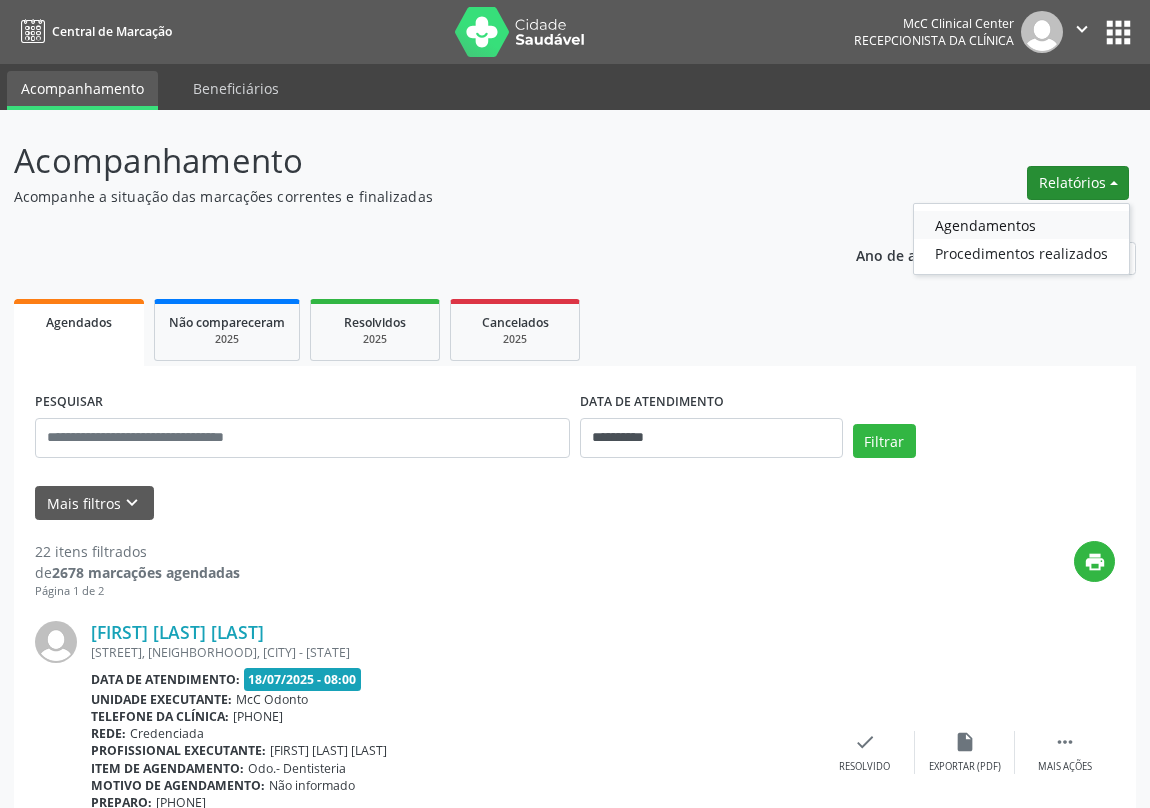 click on "Agendamentos" at bounding box center (1021, 225) 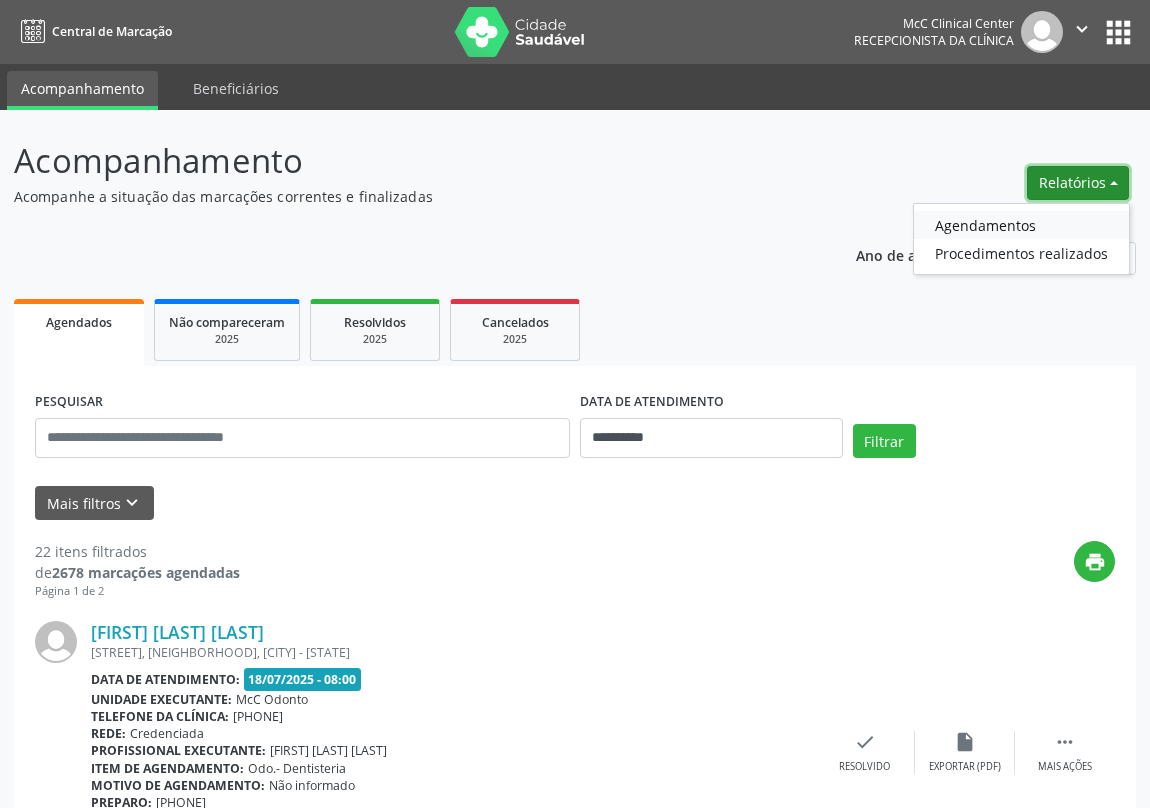 select on "*" 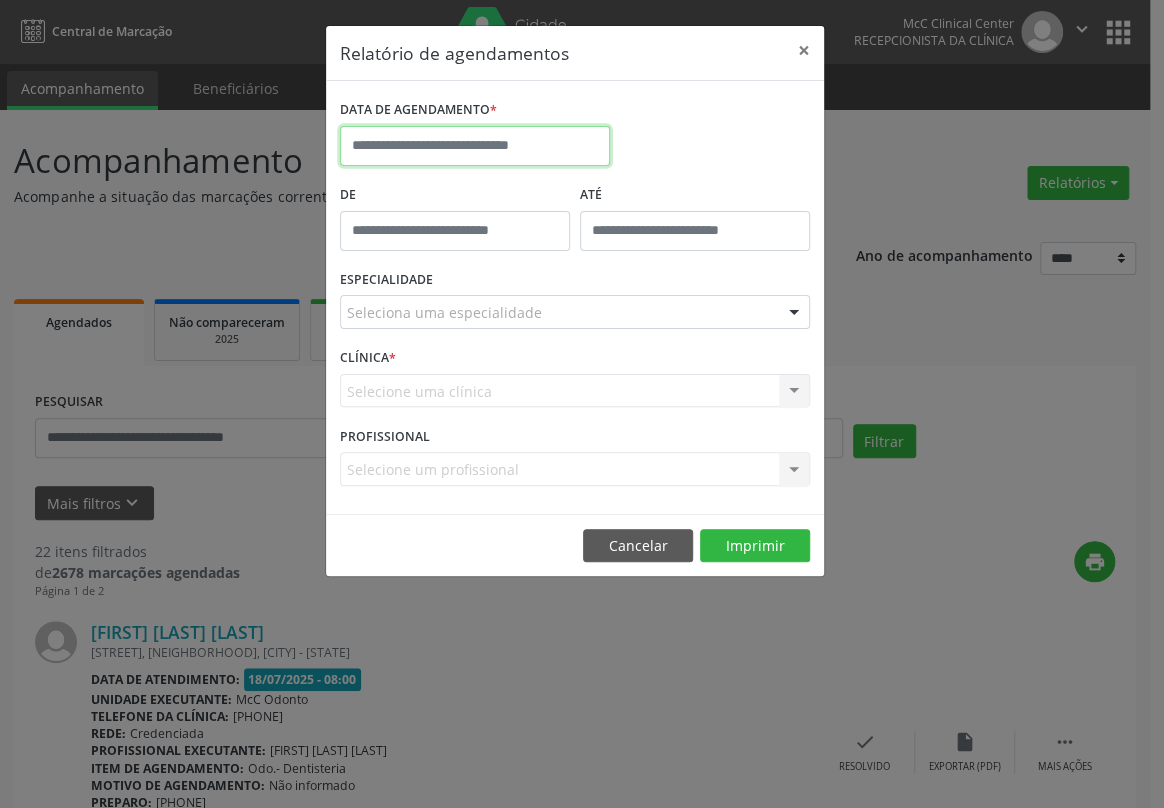 click at bounding box center [475, 146] 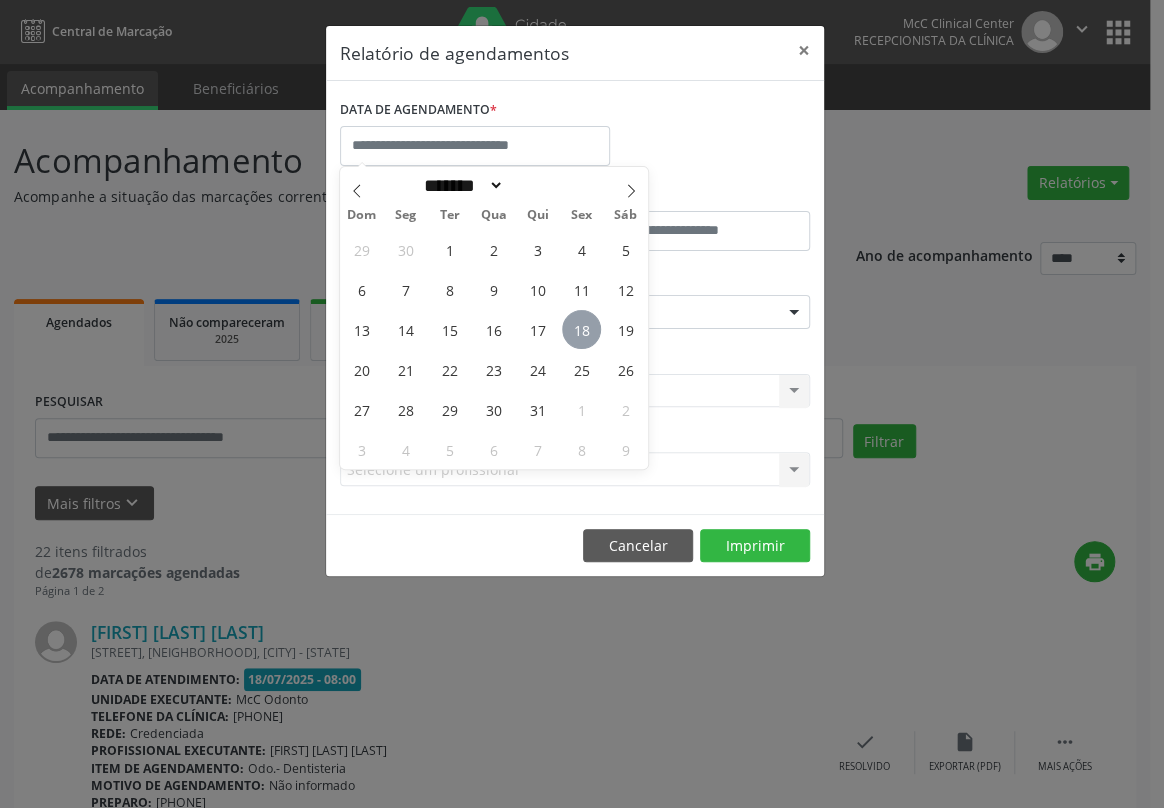 click on "18" at bounding box center [581, 329] 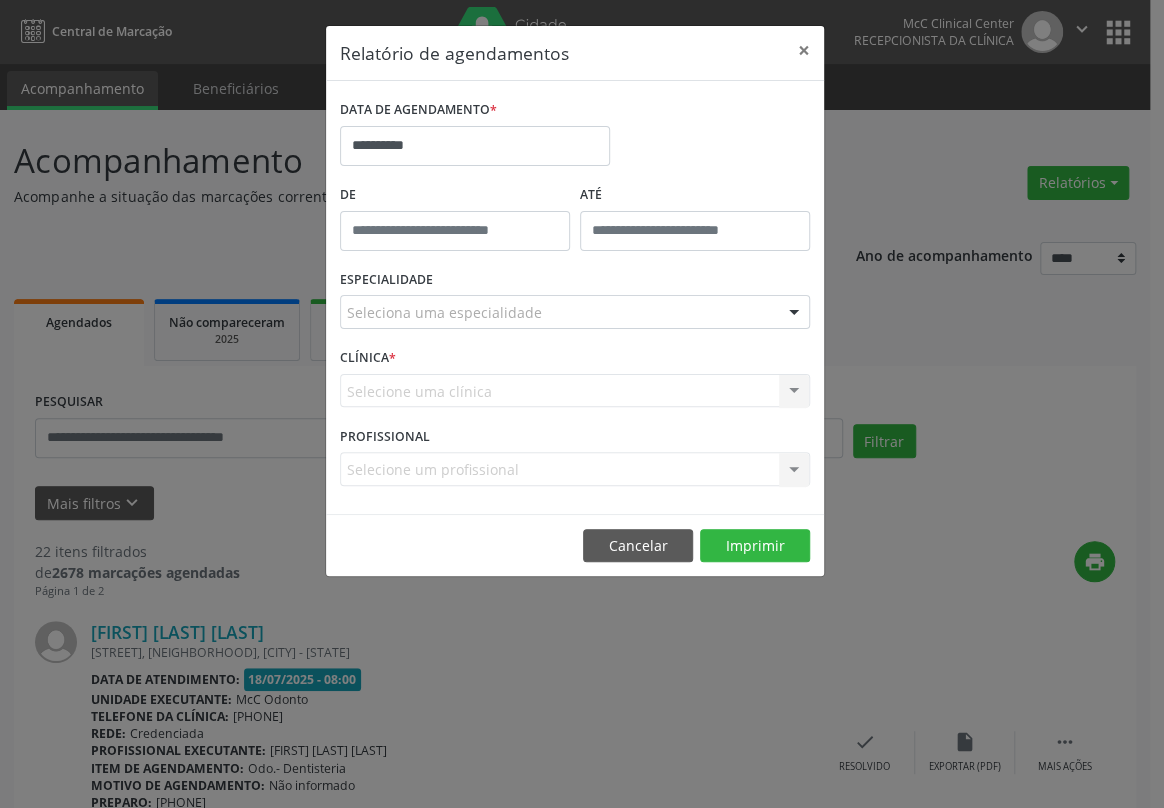 click at bounding box center (455, 231) 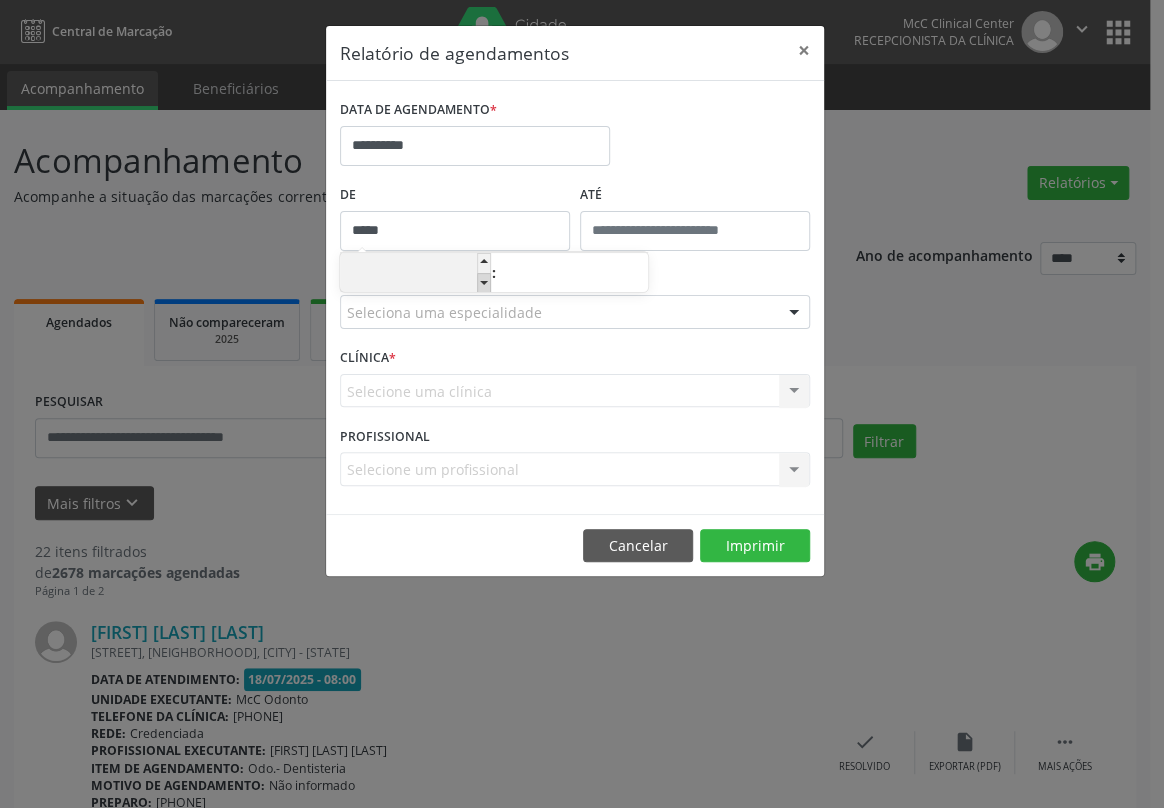 click at bounding box center (484, 283) 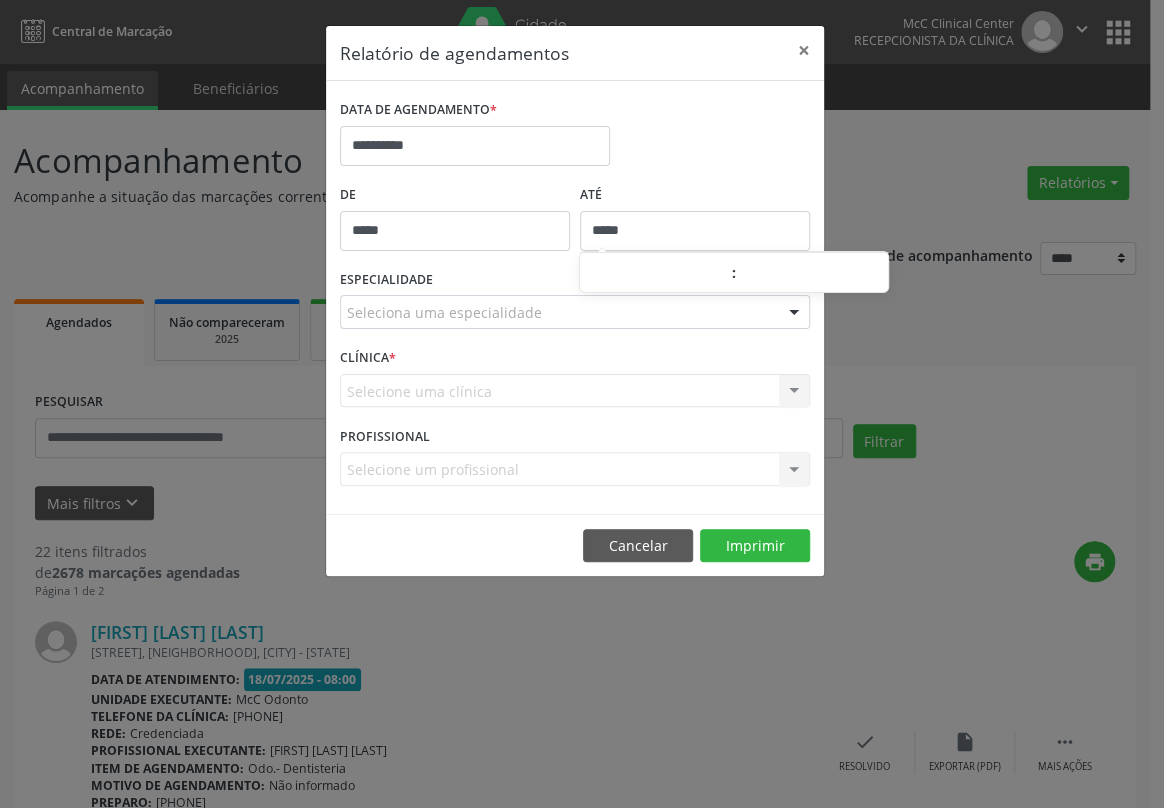 click on "*****" at bounding box center [695, 231] 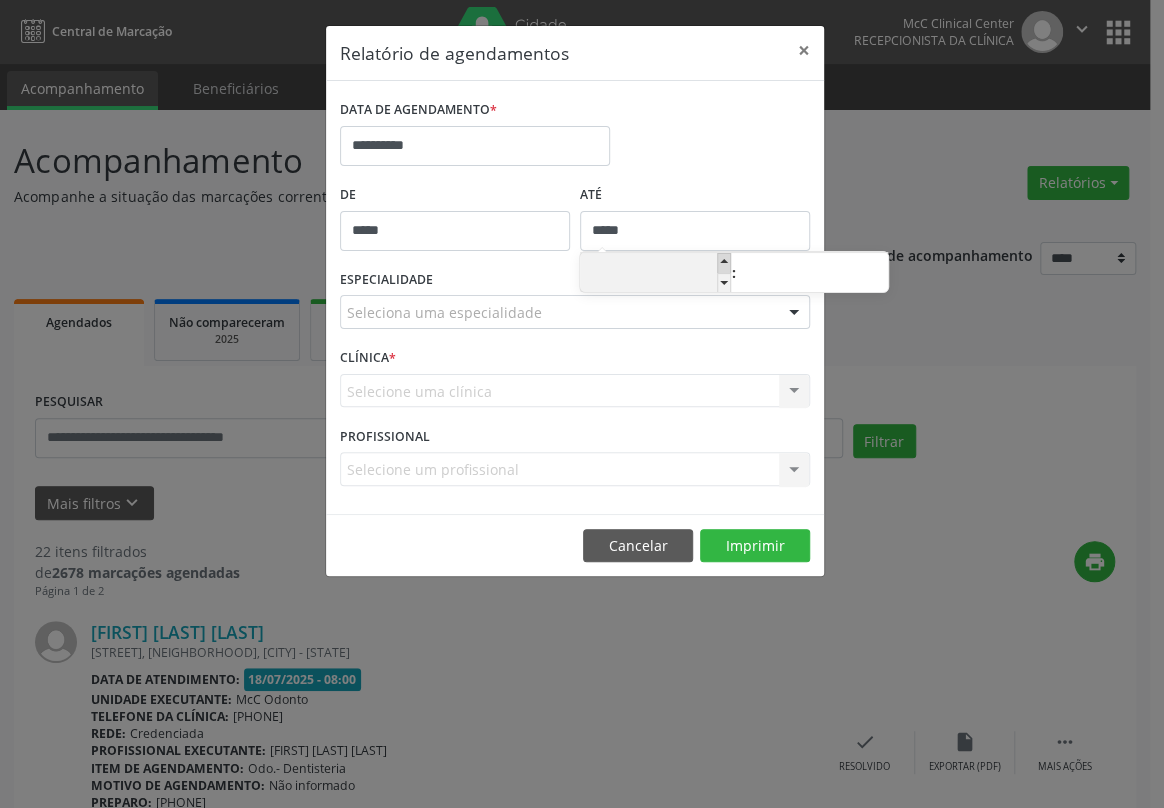 click at bounding box center (724, 263) 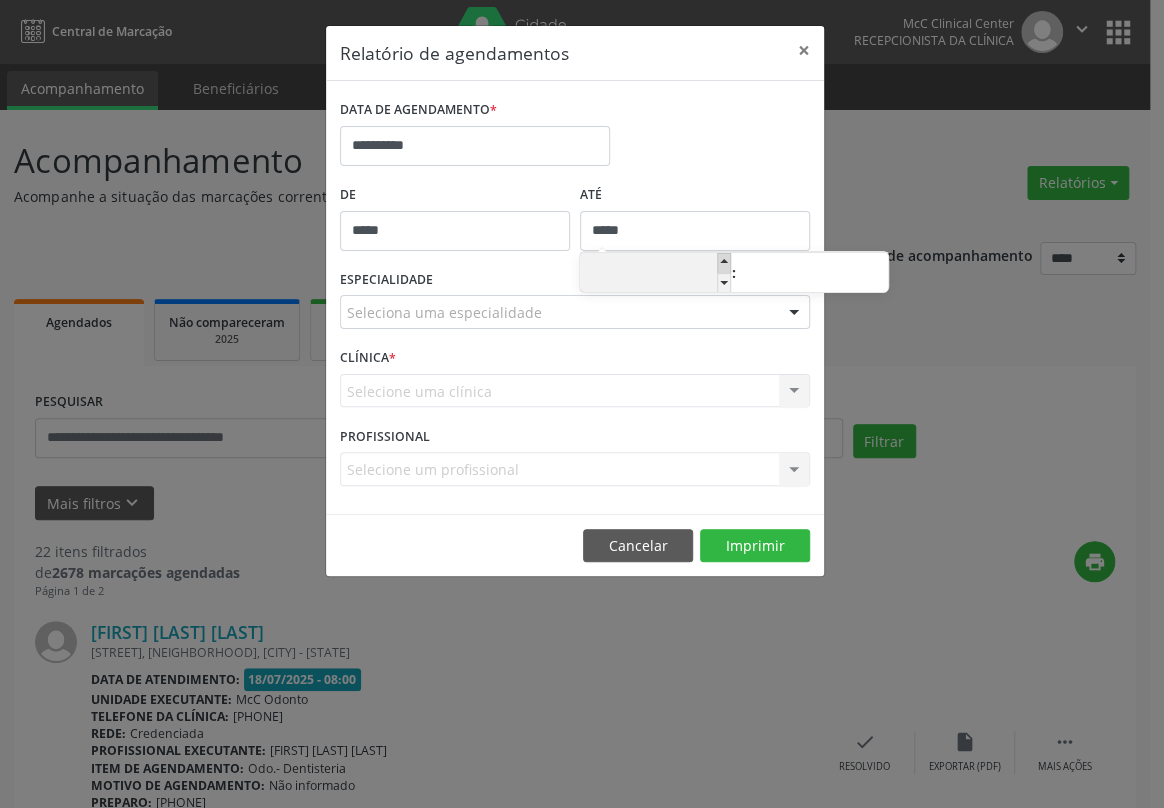 click at bounding box center (724, 263) 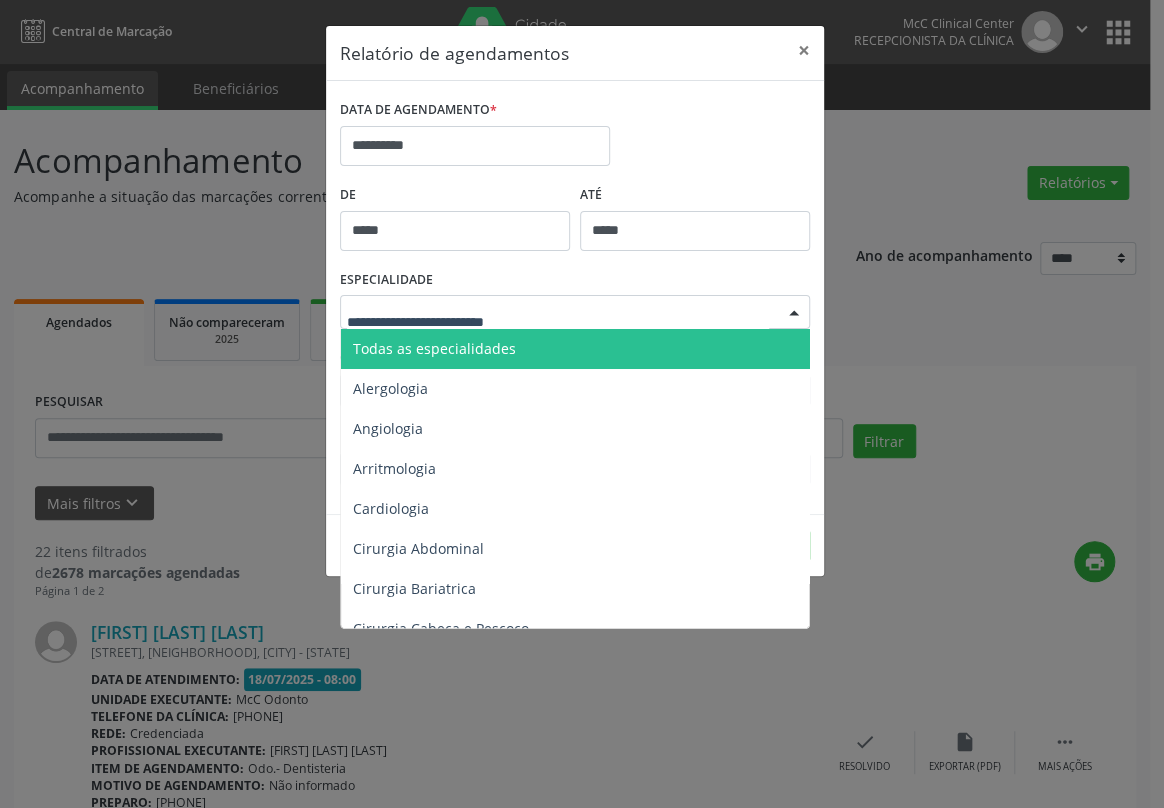 click at bounding box center (575, 312) 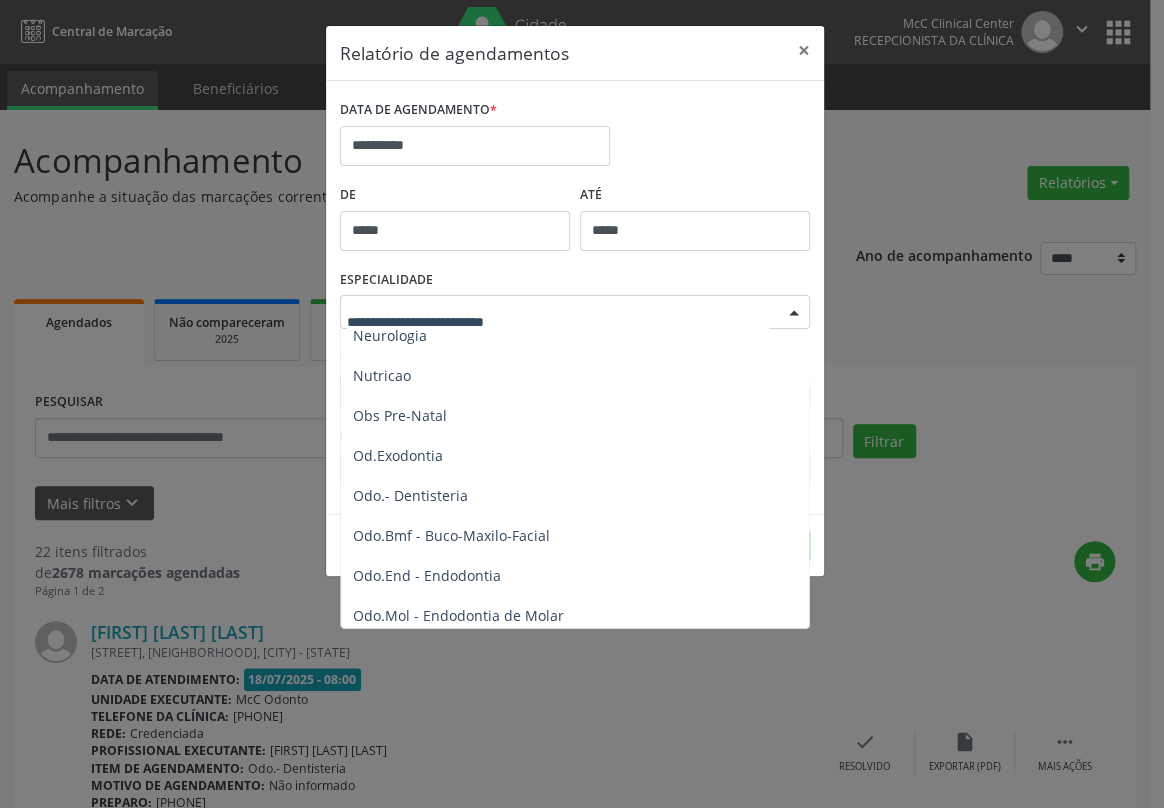 scroll, scrollTop: 2090, scrollLeft: 0, axis: vertical 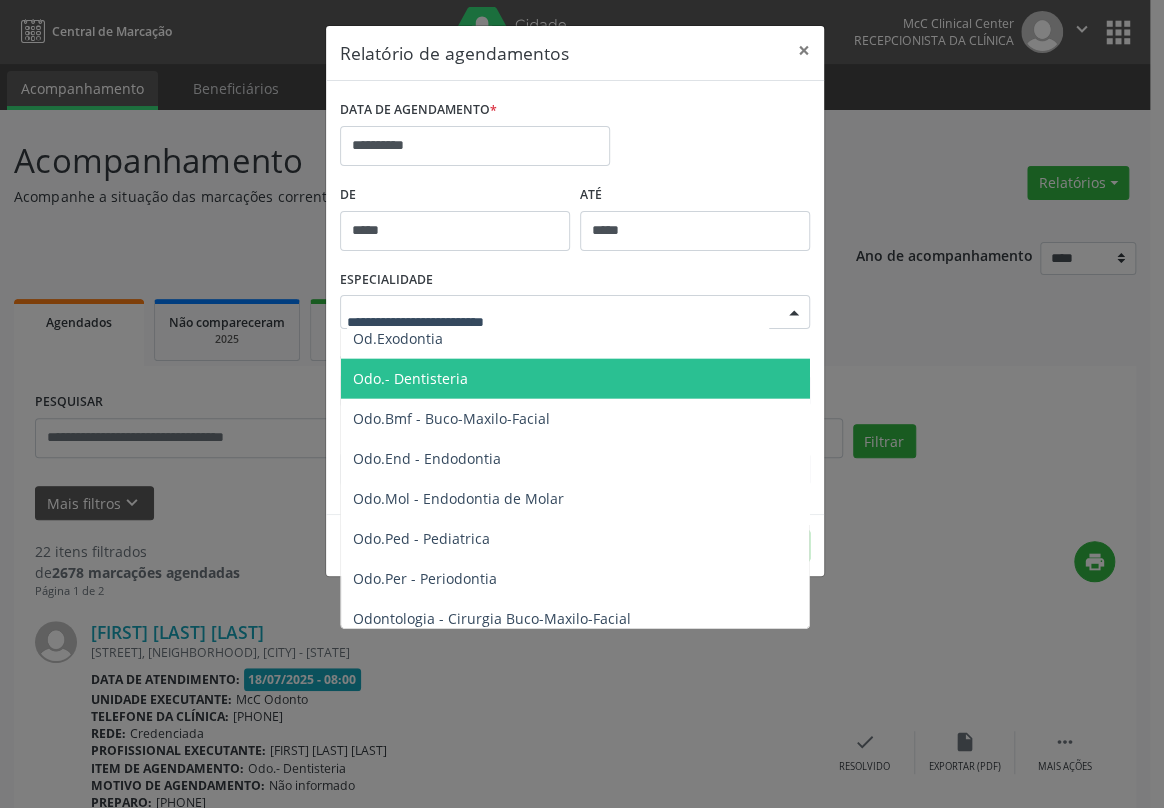 click on "Odo.- Dentisteria" at bounding box center [576, 379] 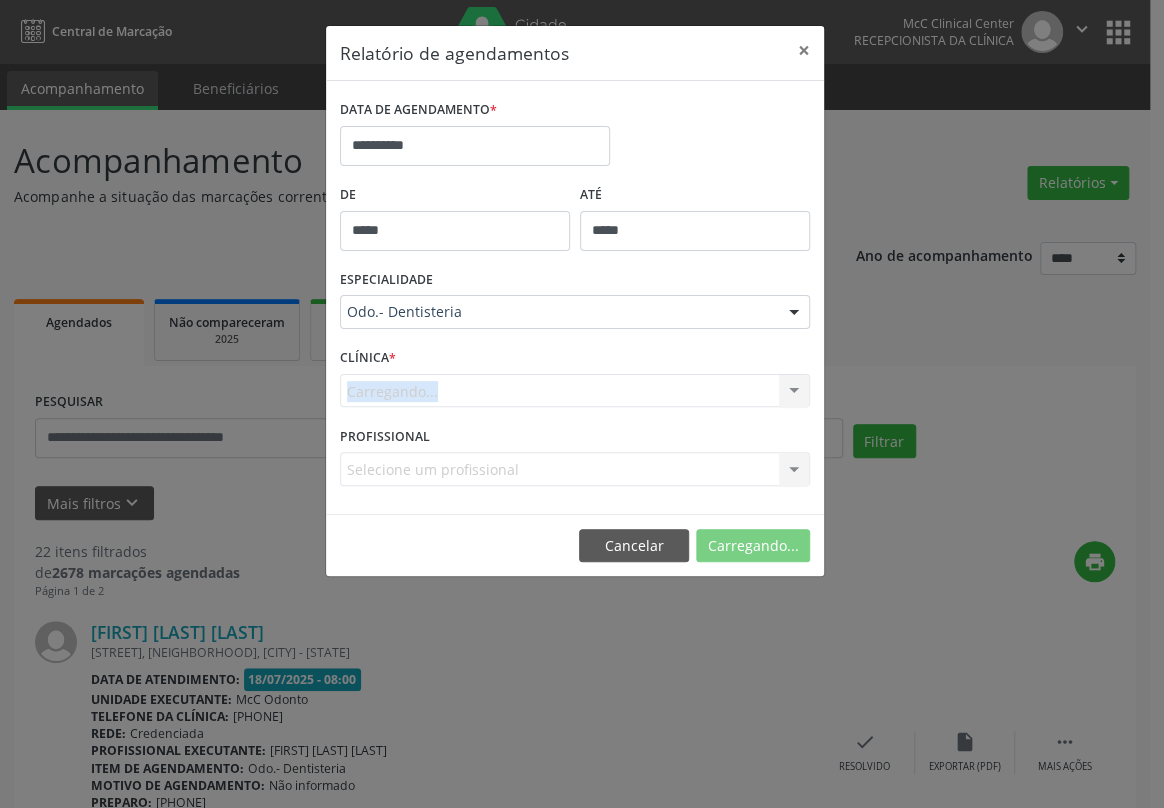 click on "Carregando...
Nenhum resultado encontrado para: "   "
Não há nenhuma opção para ser exibida." at bounding box center [575, 391] 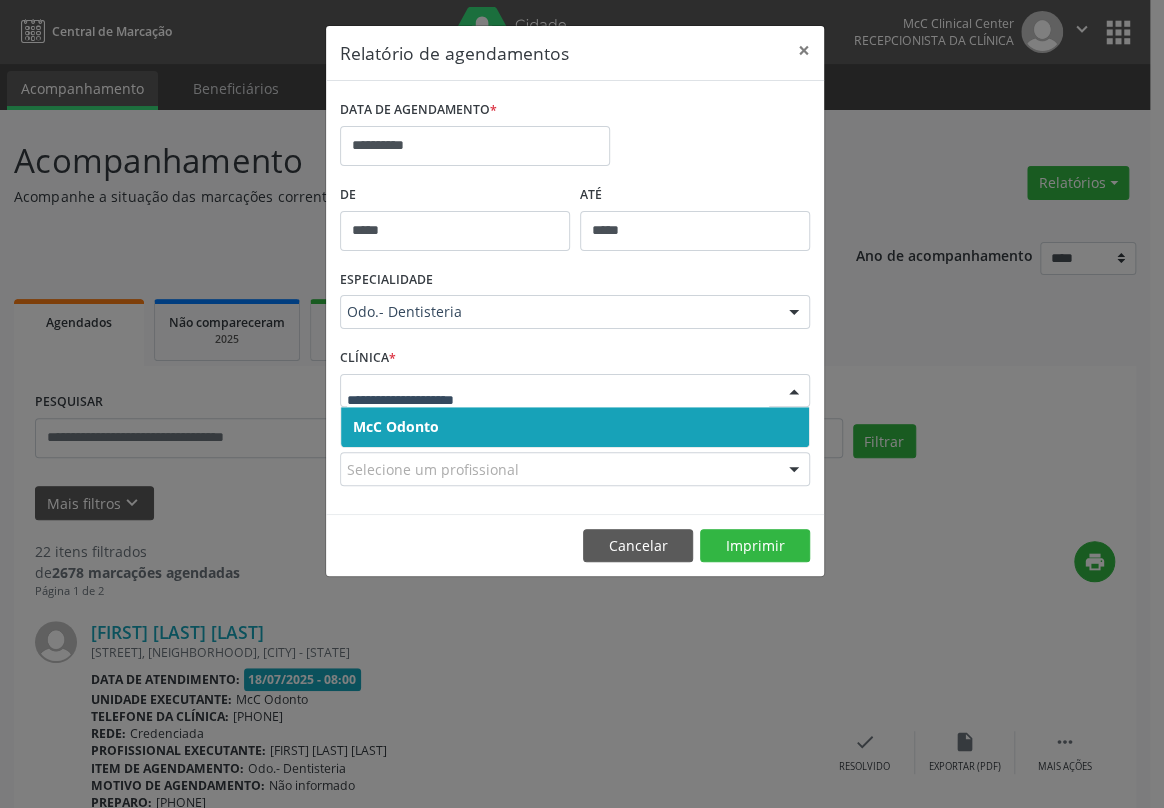 click at bounding box center [558, 401] 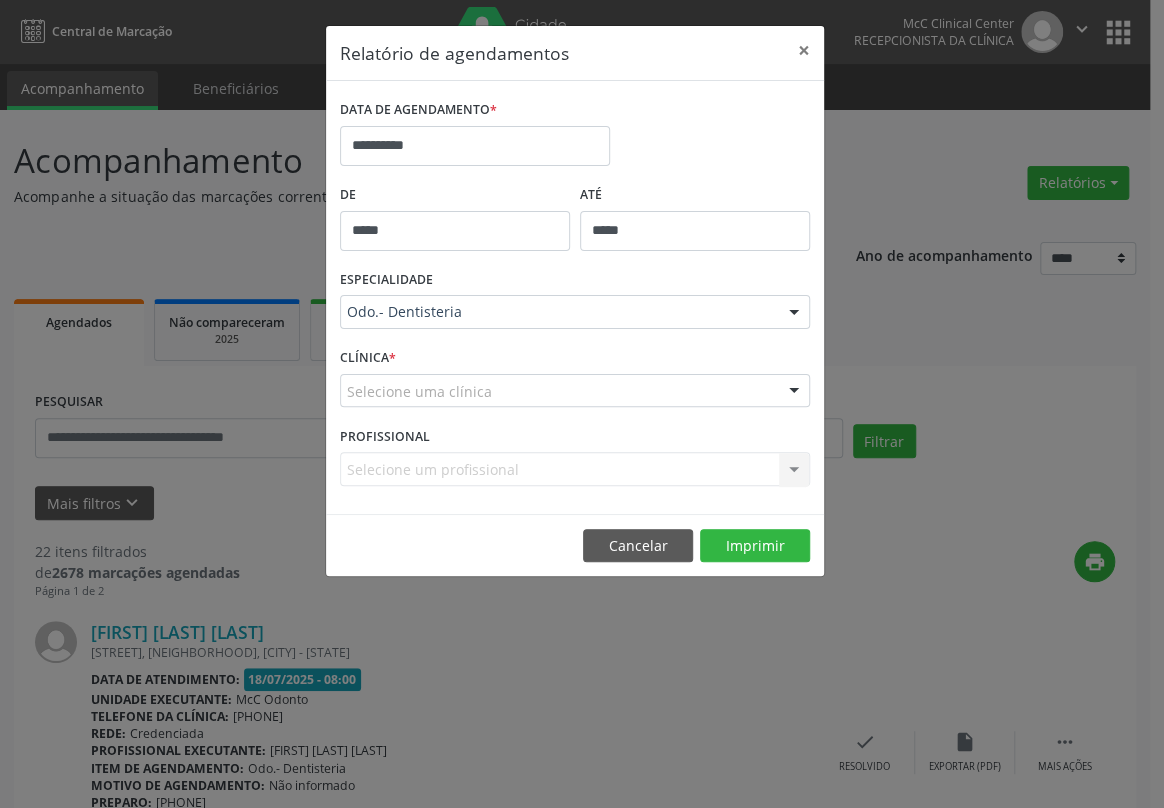 click on "**********" at bounding box center (575, 297) 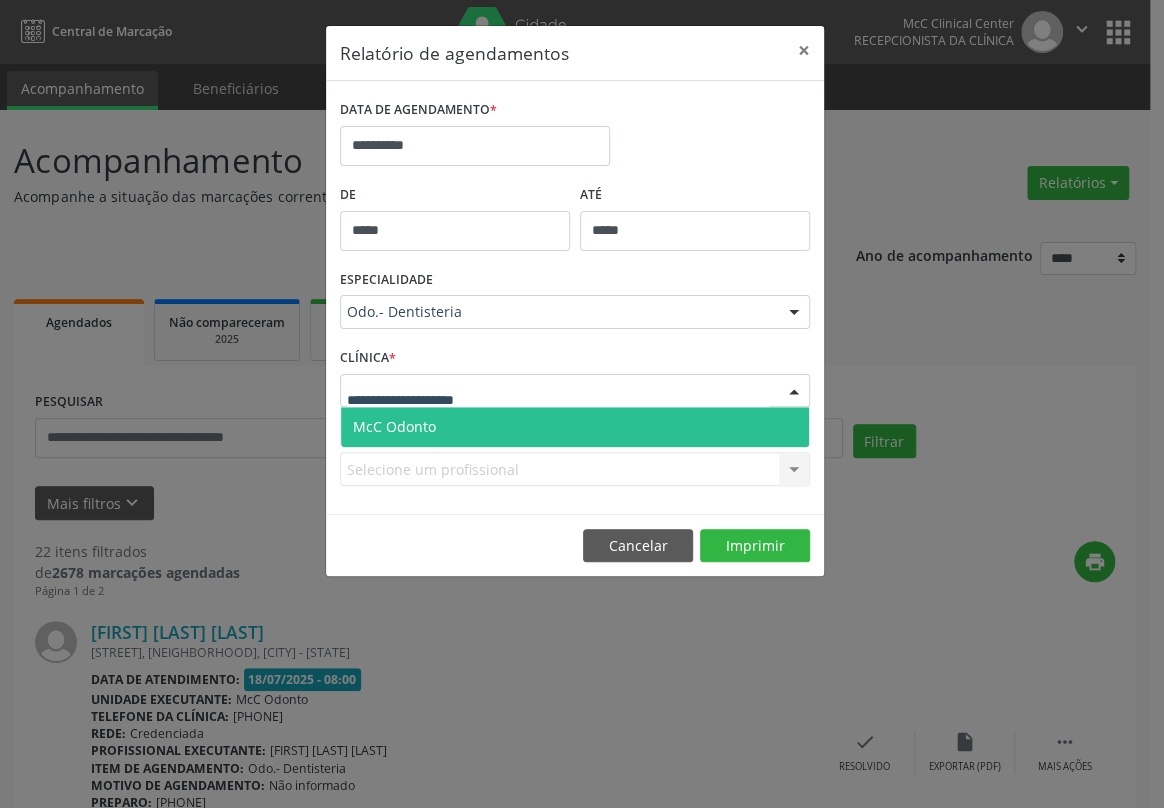 click on "McC Odonto" at bounding box center [394, 426] 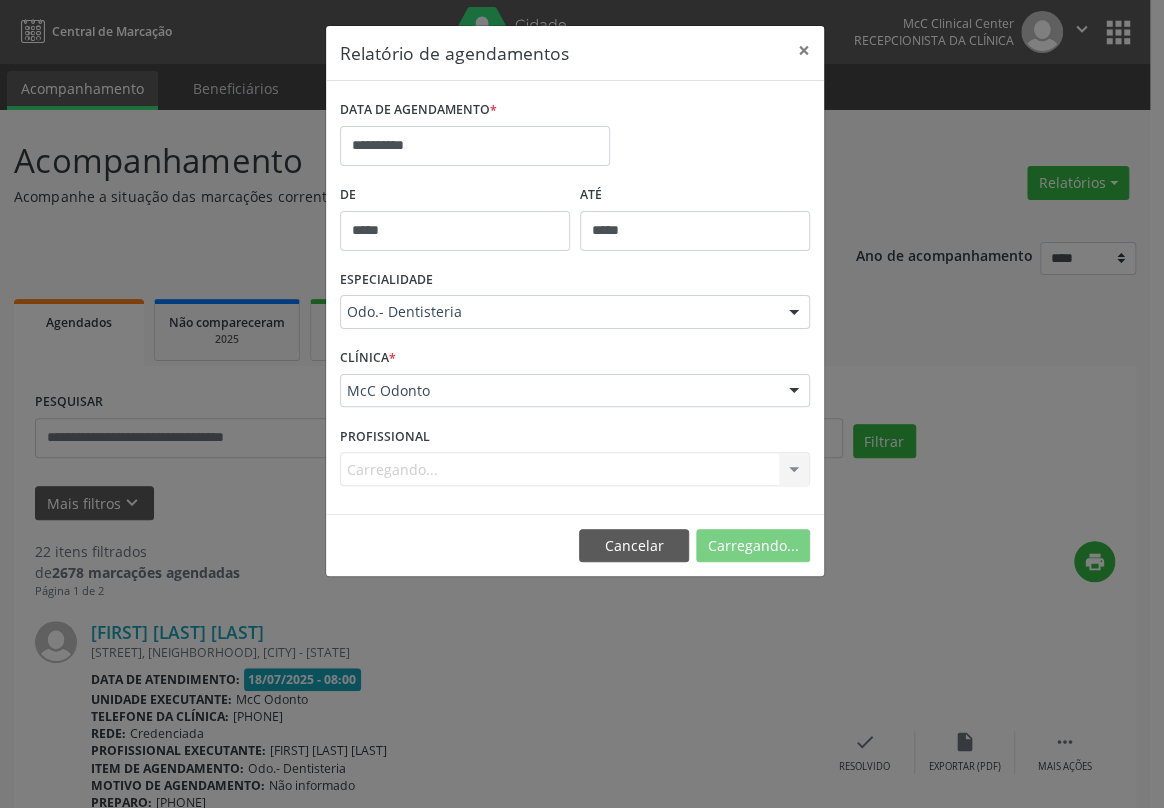 click on "**********" at bounding box center [575, 297] 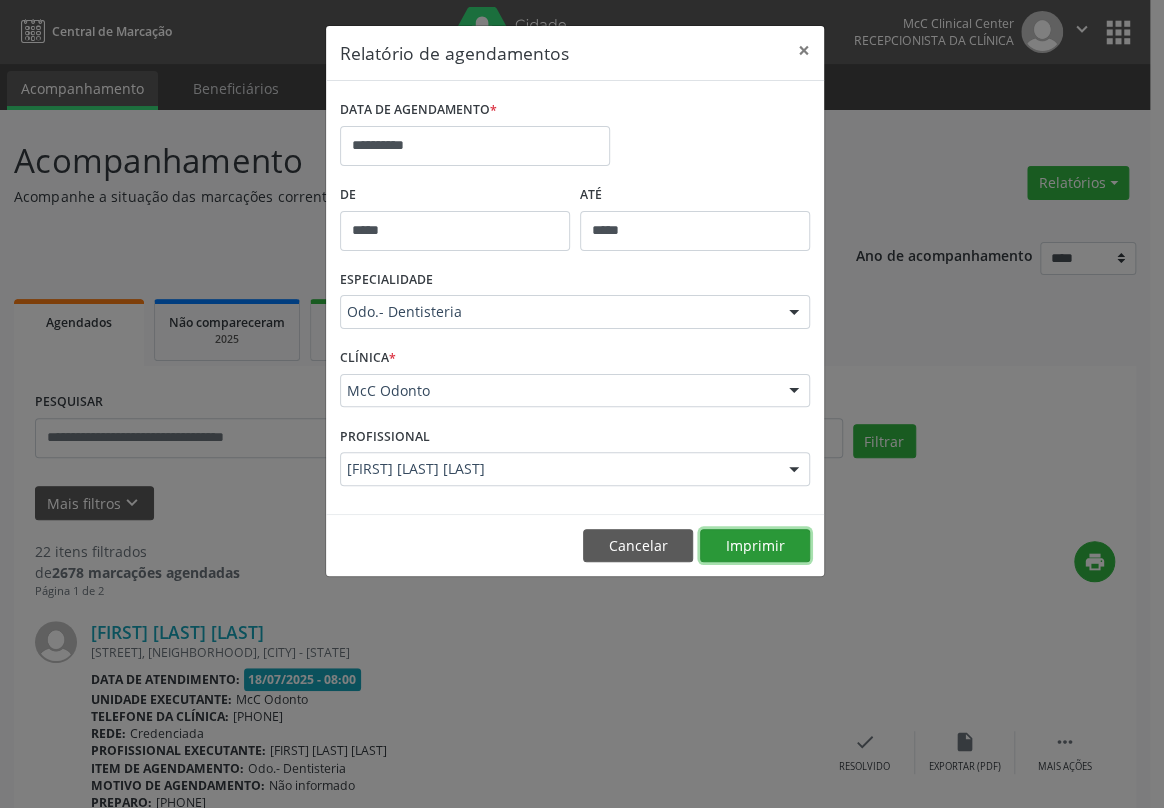 click on "Imprimir" at bounding box center (755, 546) 